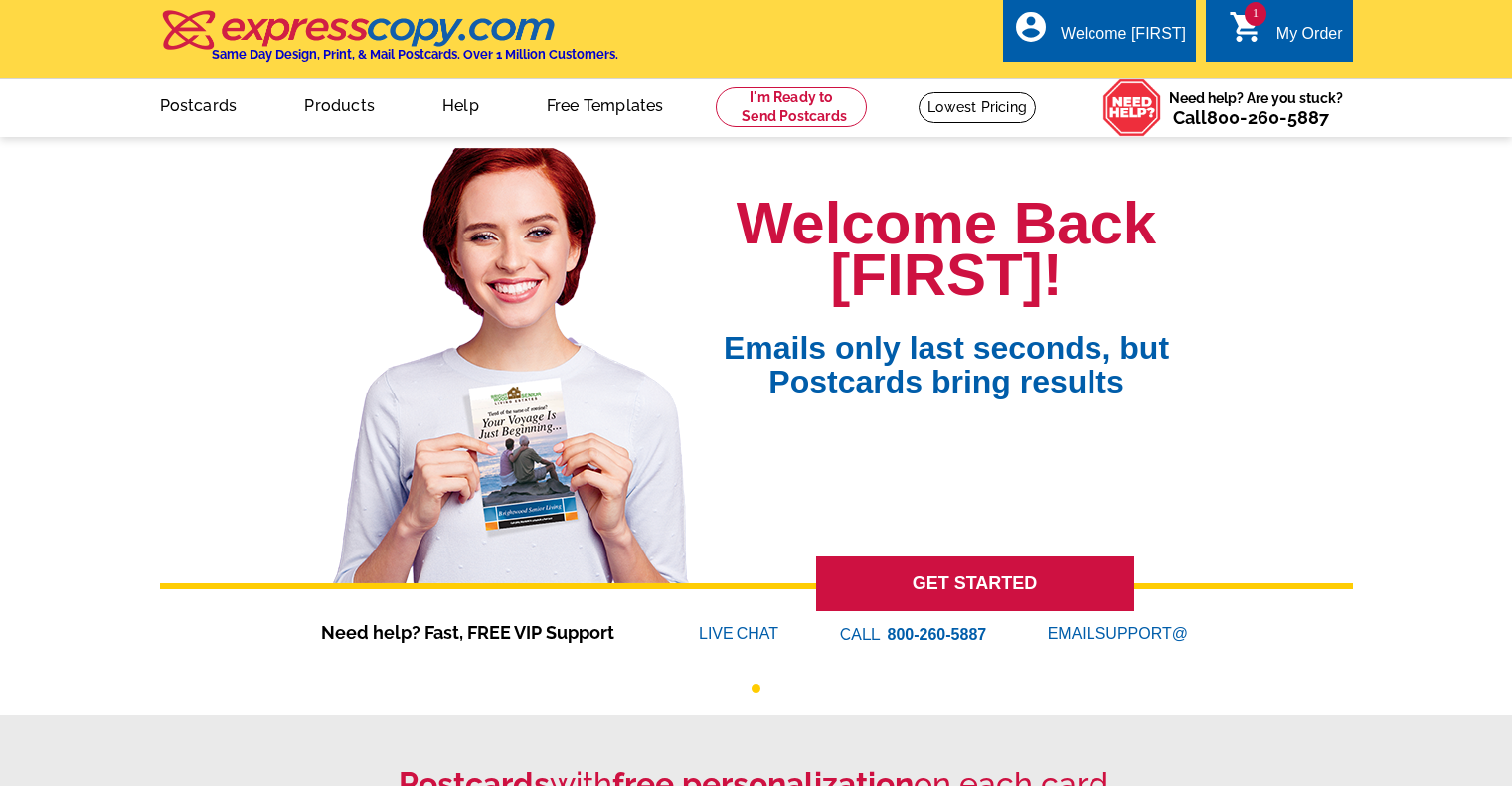 scroll, scrollTop: 0, scrollLeft: 0, axis: both 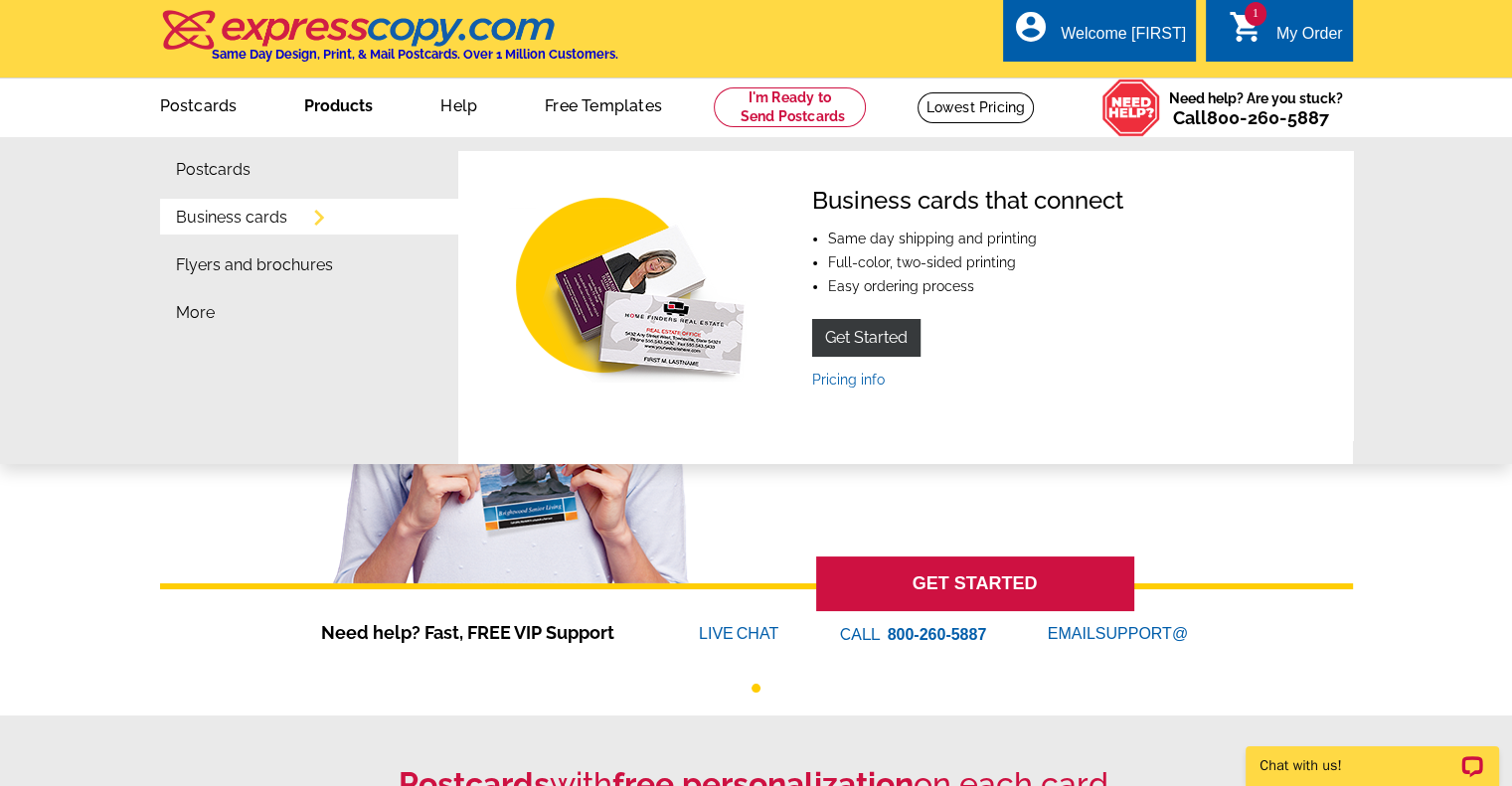 click on "Business cards" at bounding box center (232, 218) 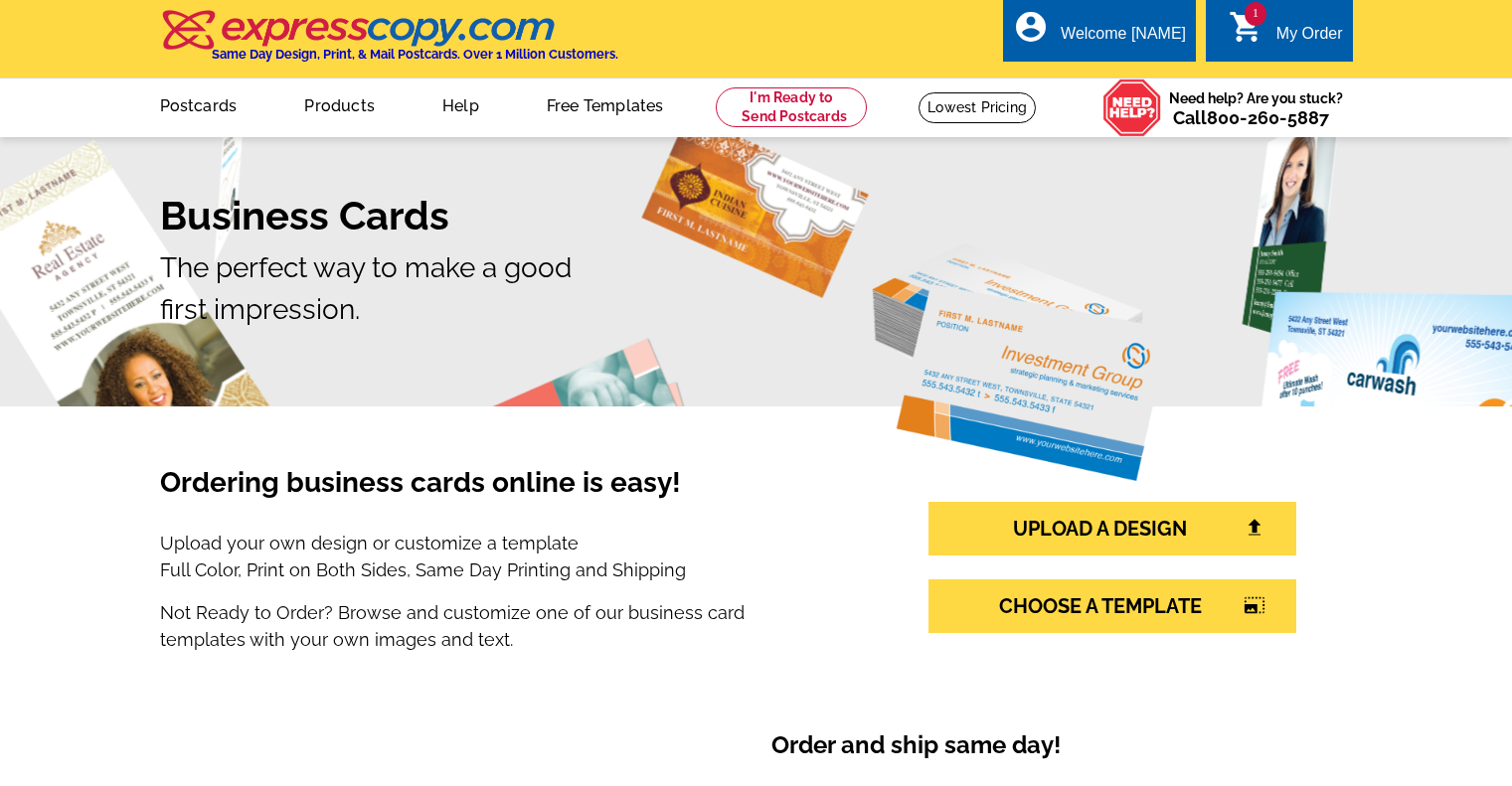 scroll, scrollTop: 0, scrollLeft: 0, axis: both 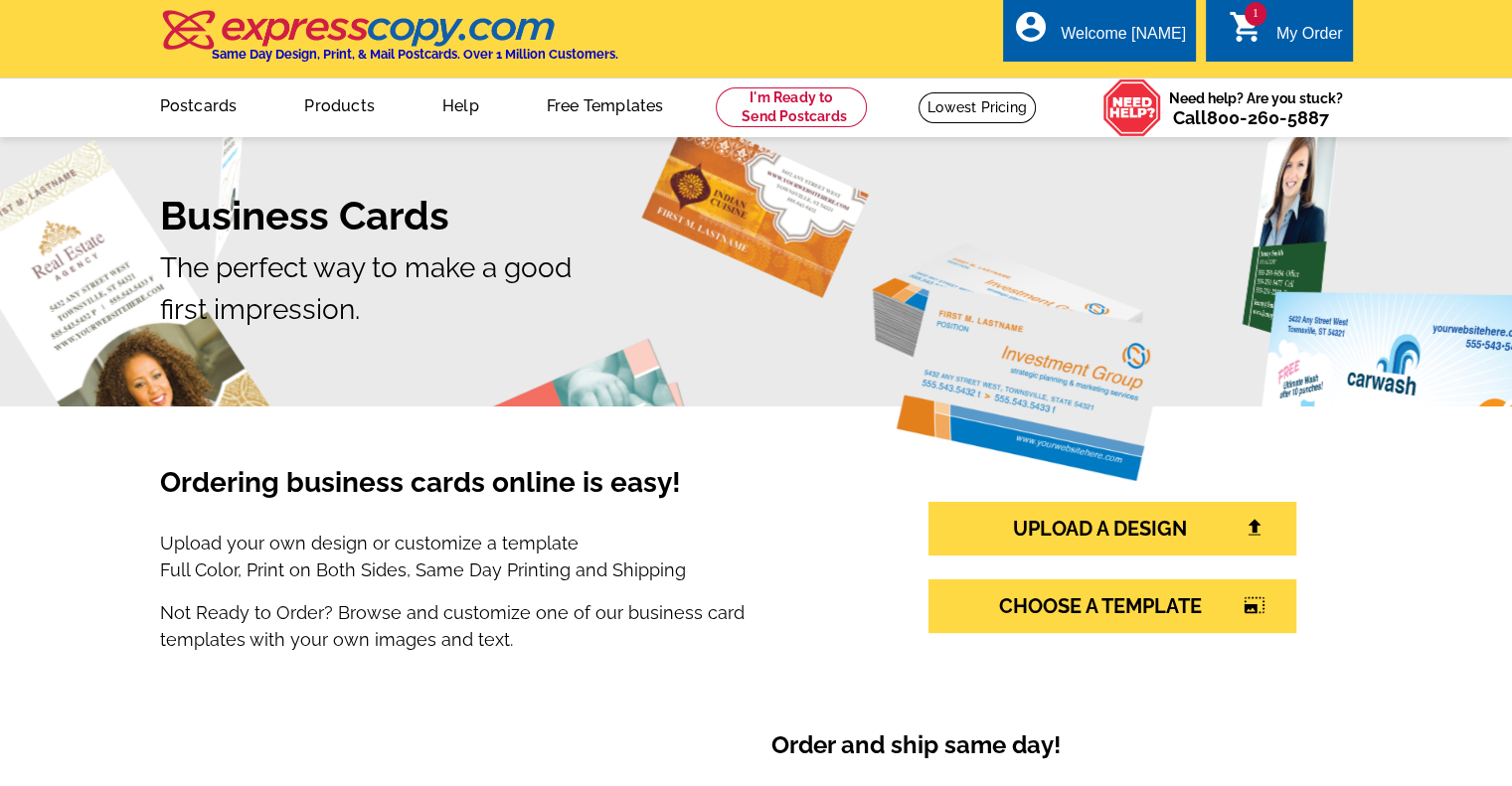 click on "My Order" at bounding box center (1309, 39) 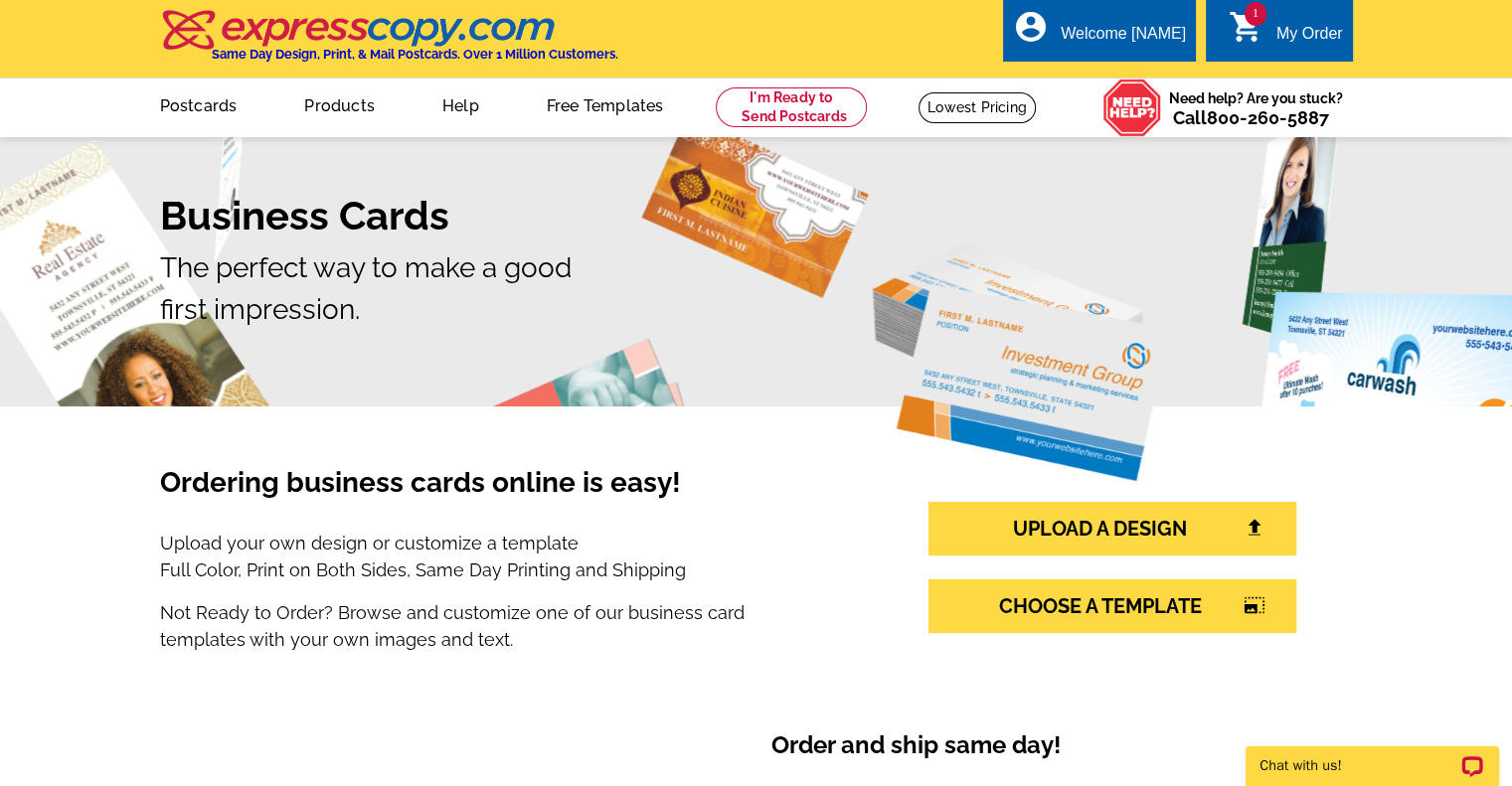 scroll, scrollTop: 0, scrollLeft: 0, axis: both 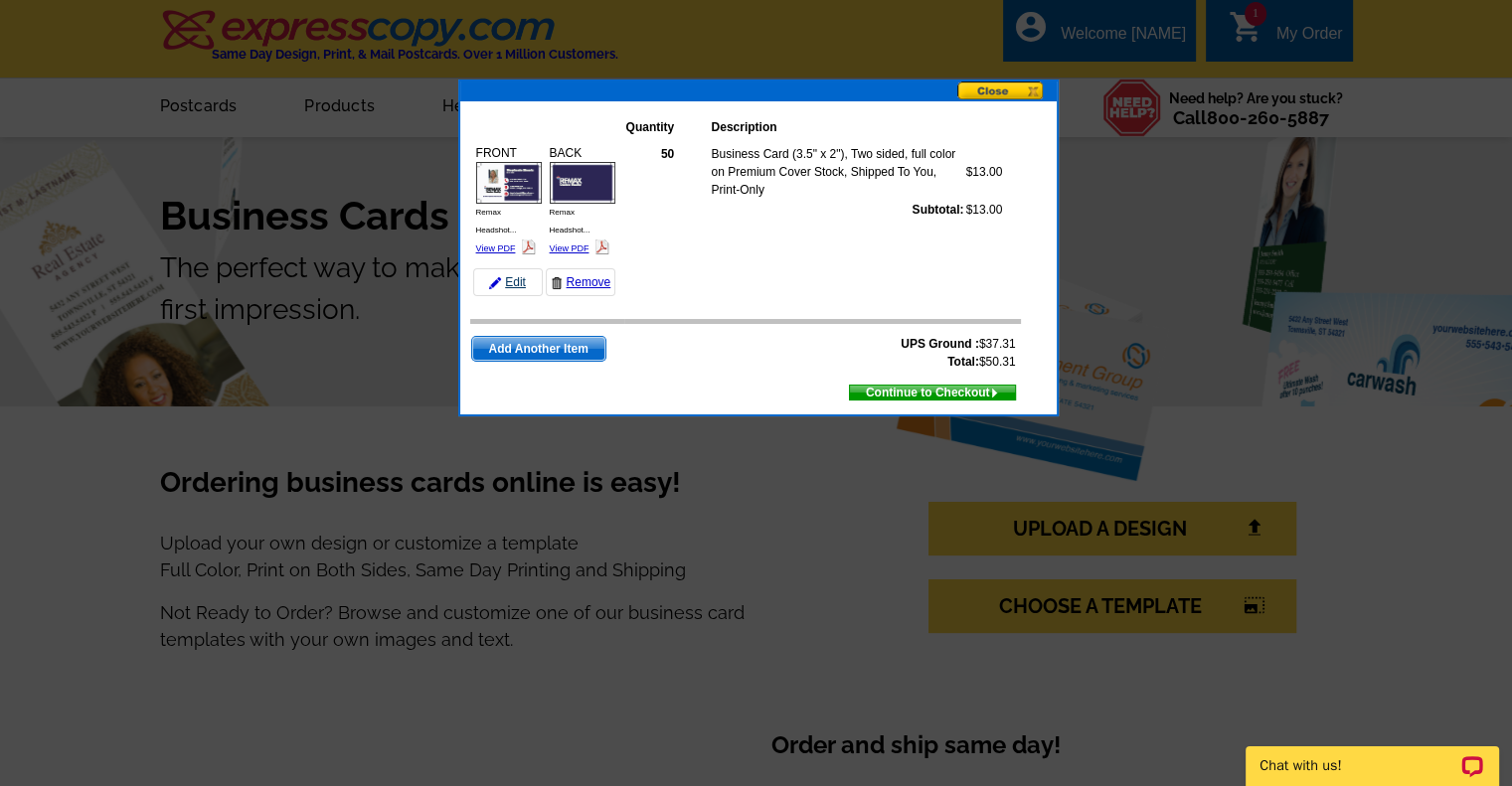 click on "Edit" at bounding box center [508, 282] 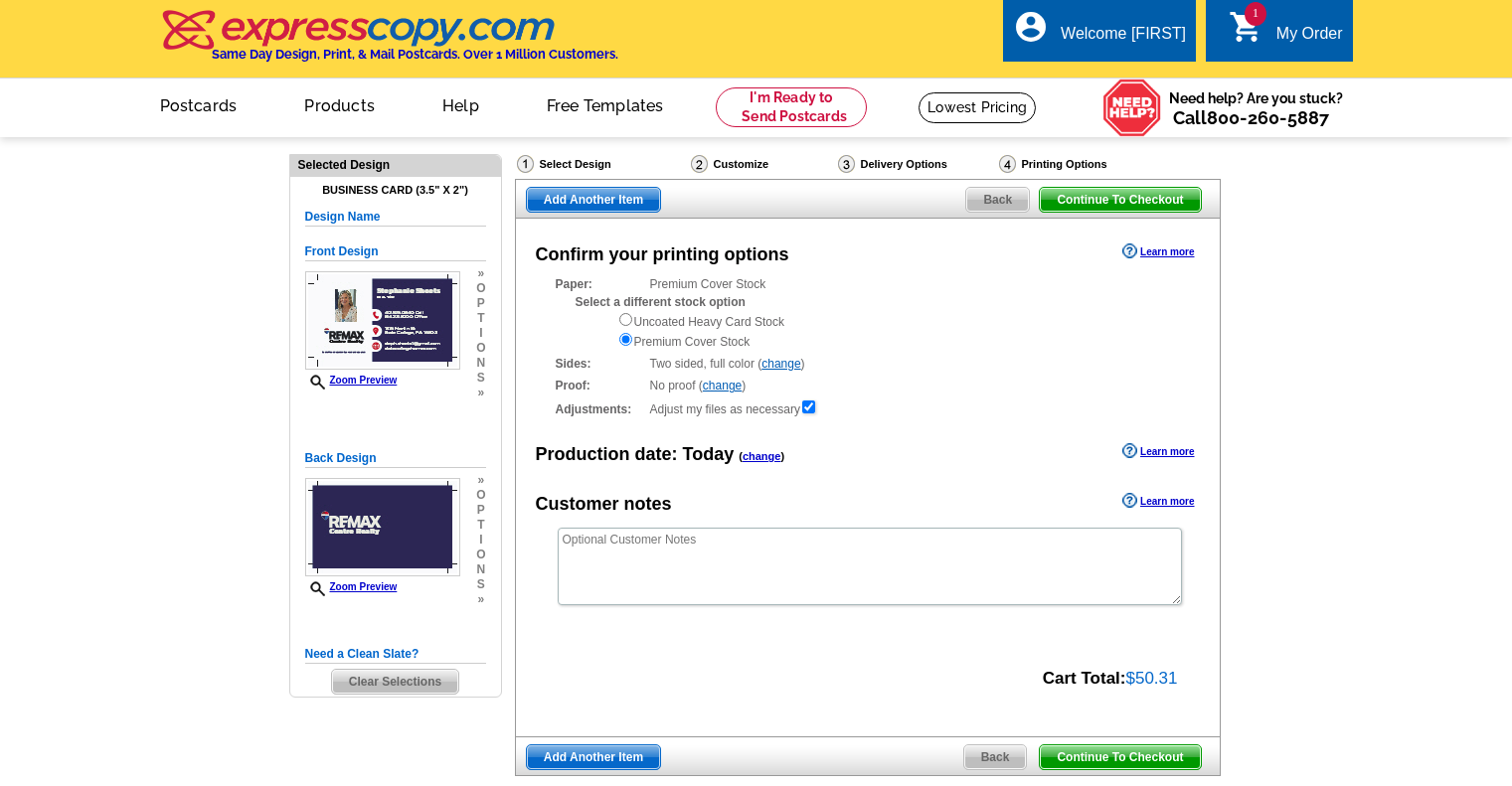 scroll, scrollTop: 0, scrollLeft: 0, axis: both 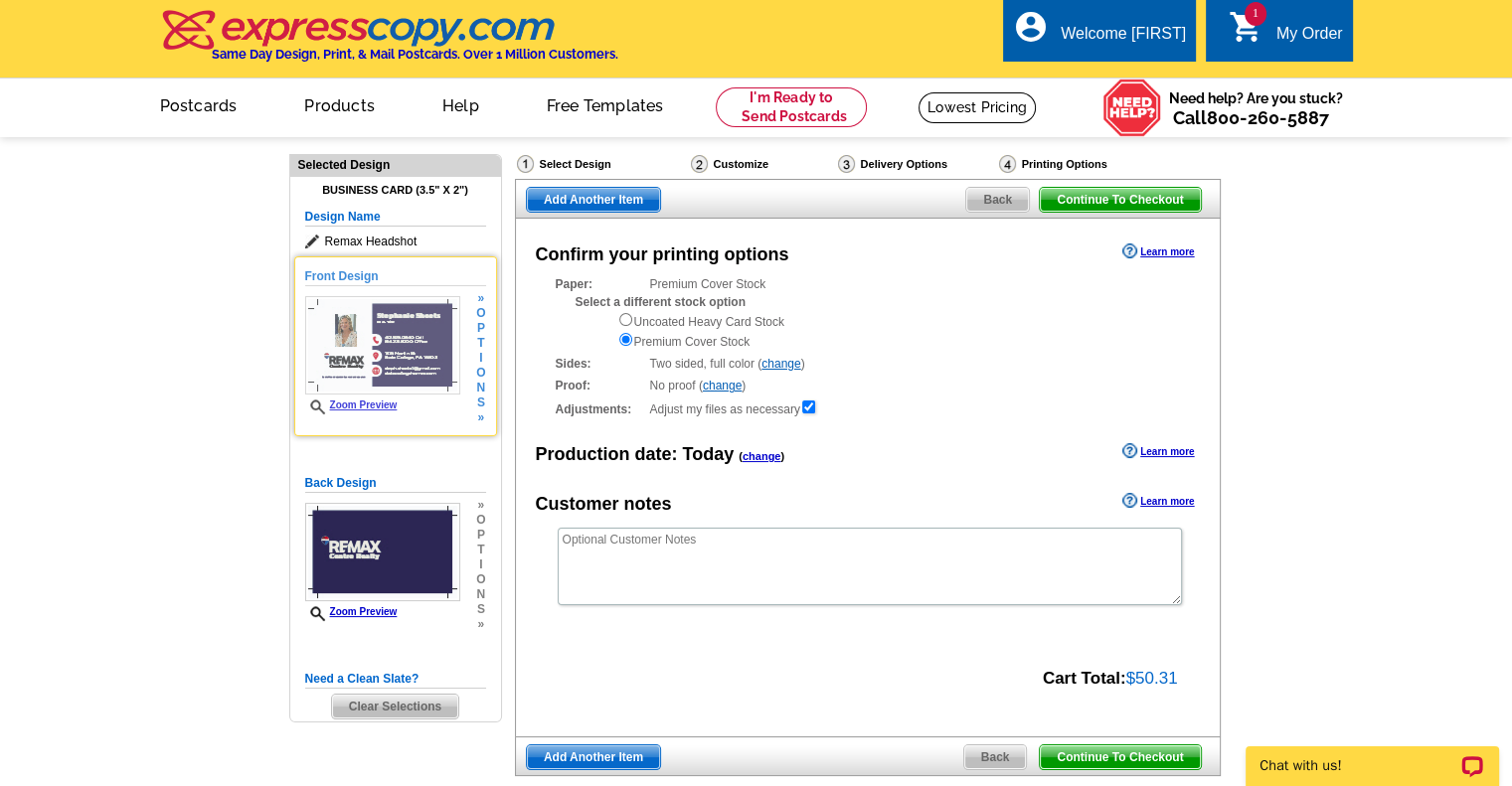 click at bounding box center [383, 345] 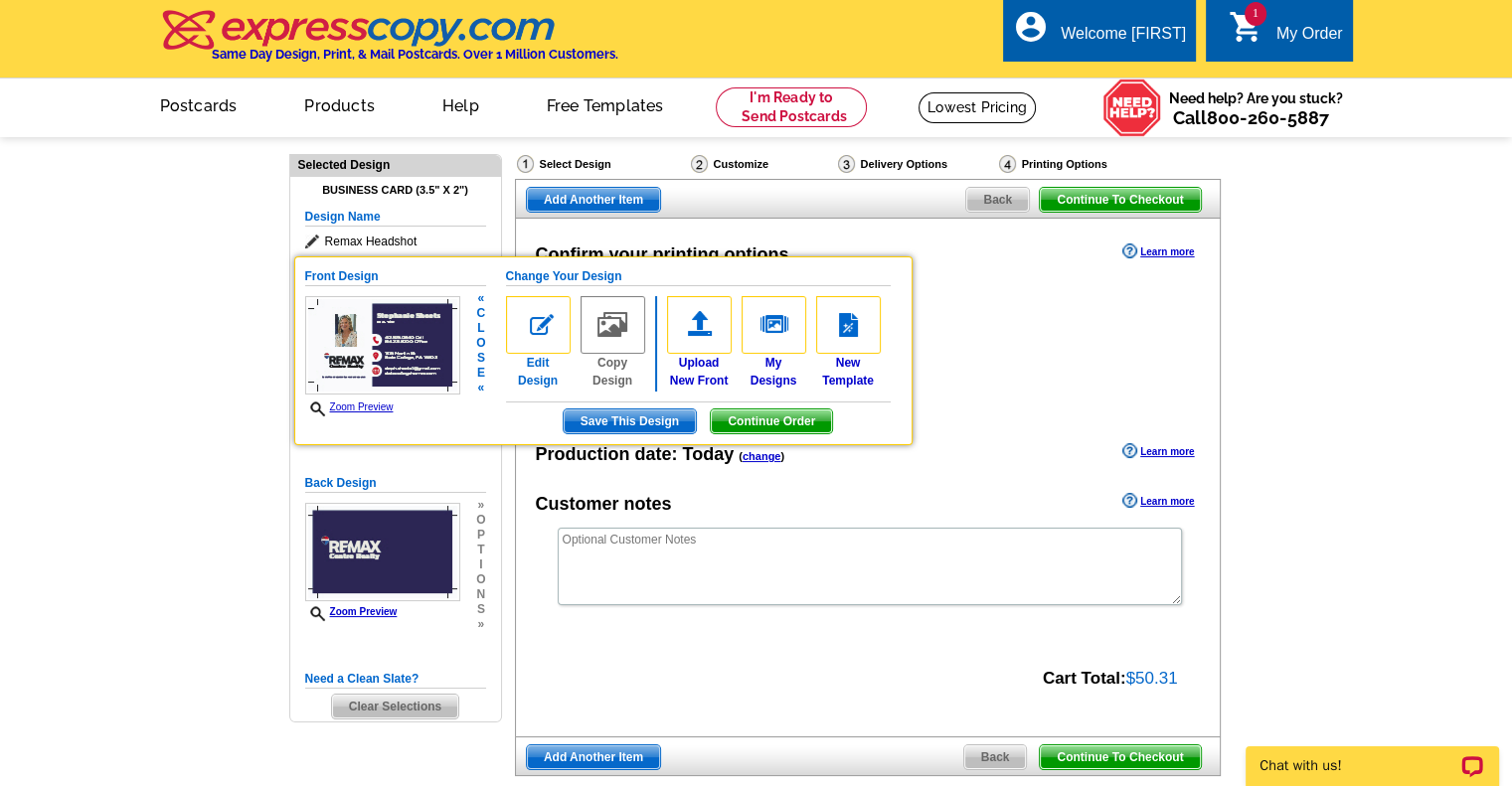 click at bounding box center [538, 325] 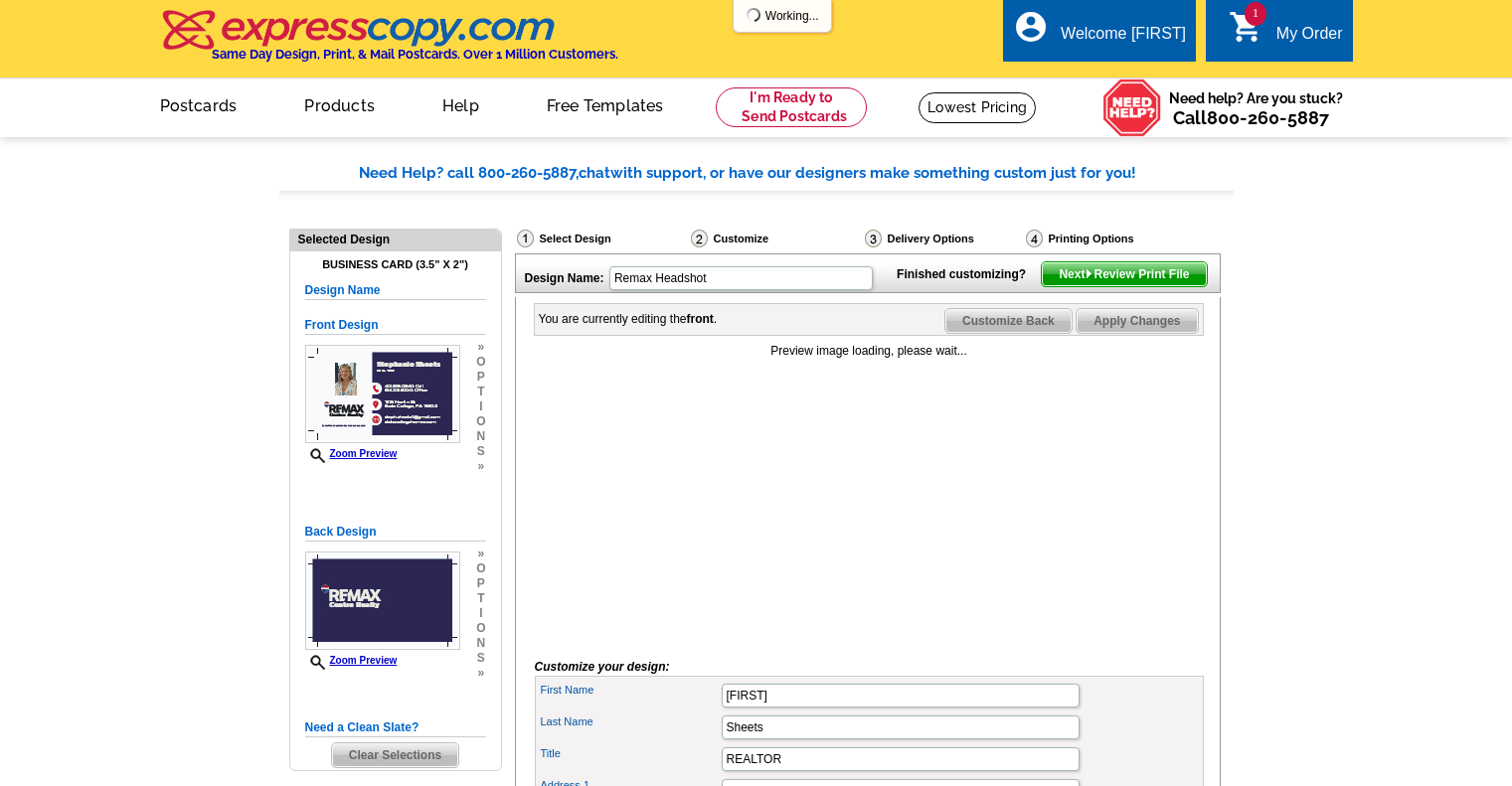 scroll, scrollTop: 0, scrollLeft: 0, axis: both 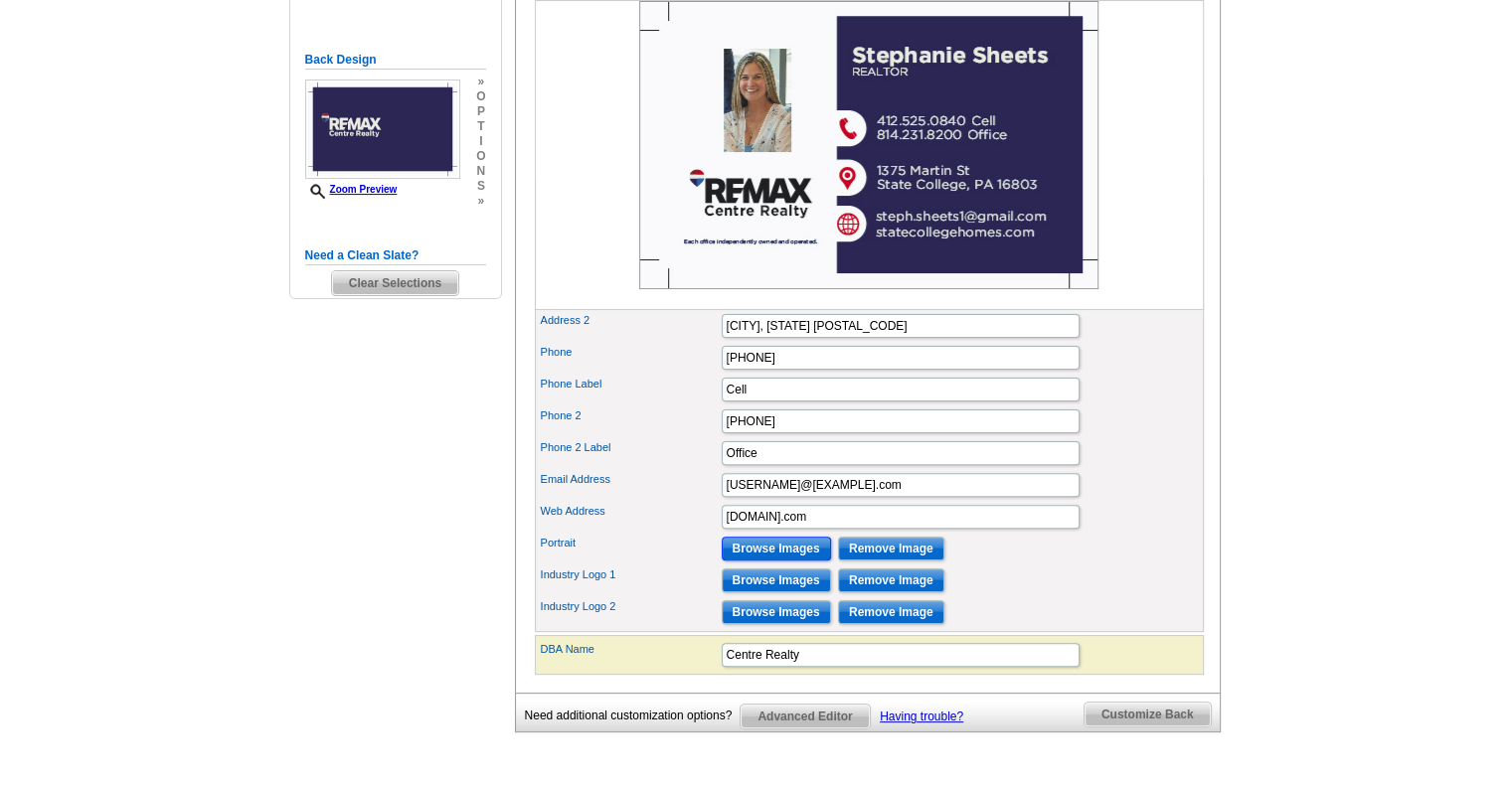 click on "Browse Images" at bounding box center (776, 549) 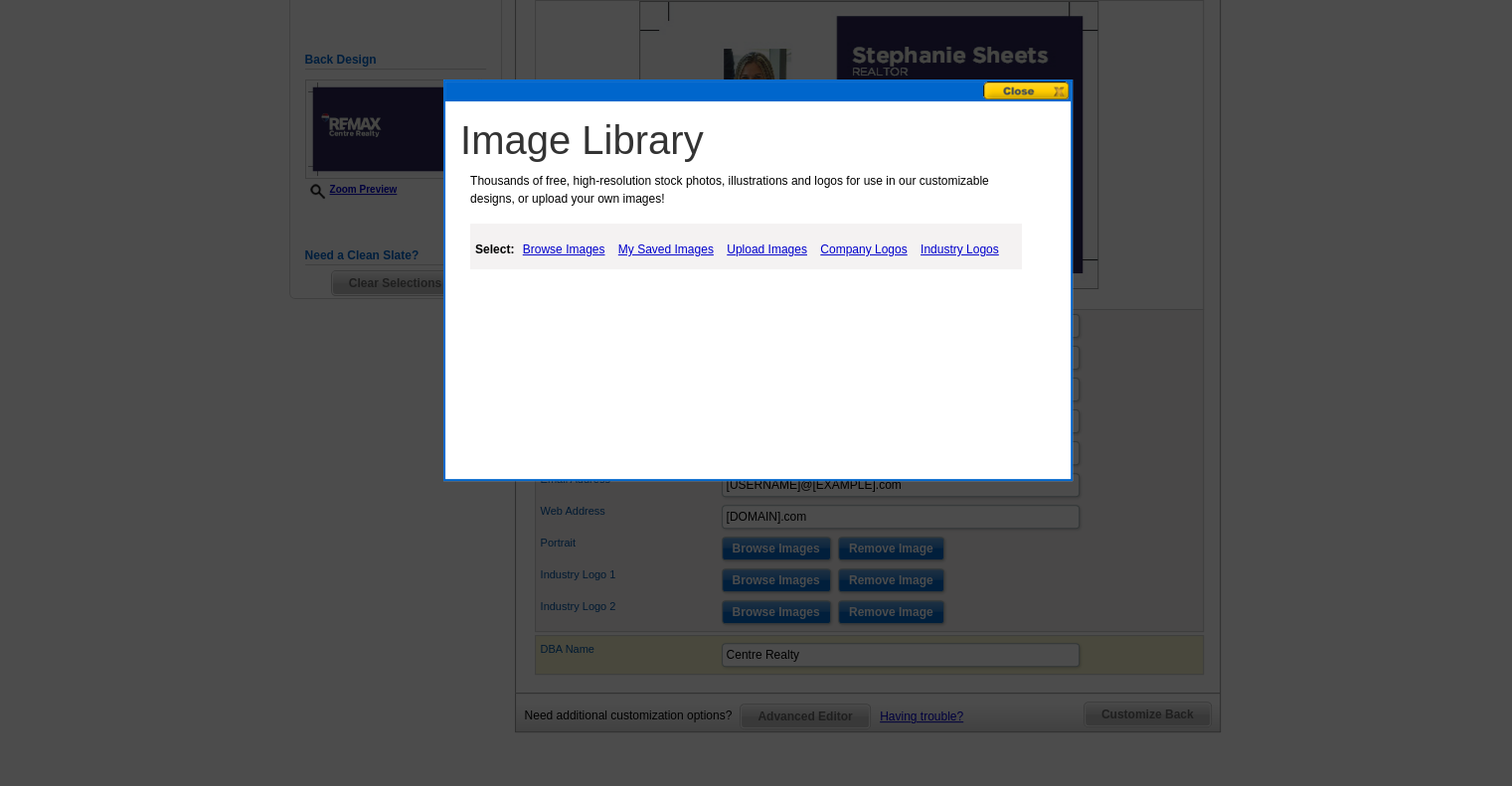 click on "Upload Images" at bounding box center (766, 249) 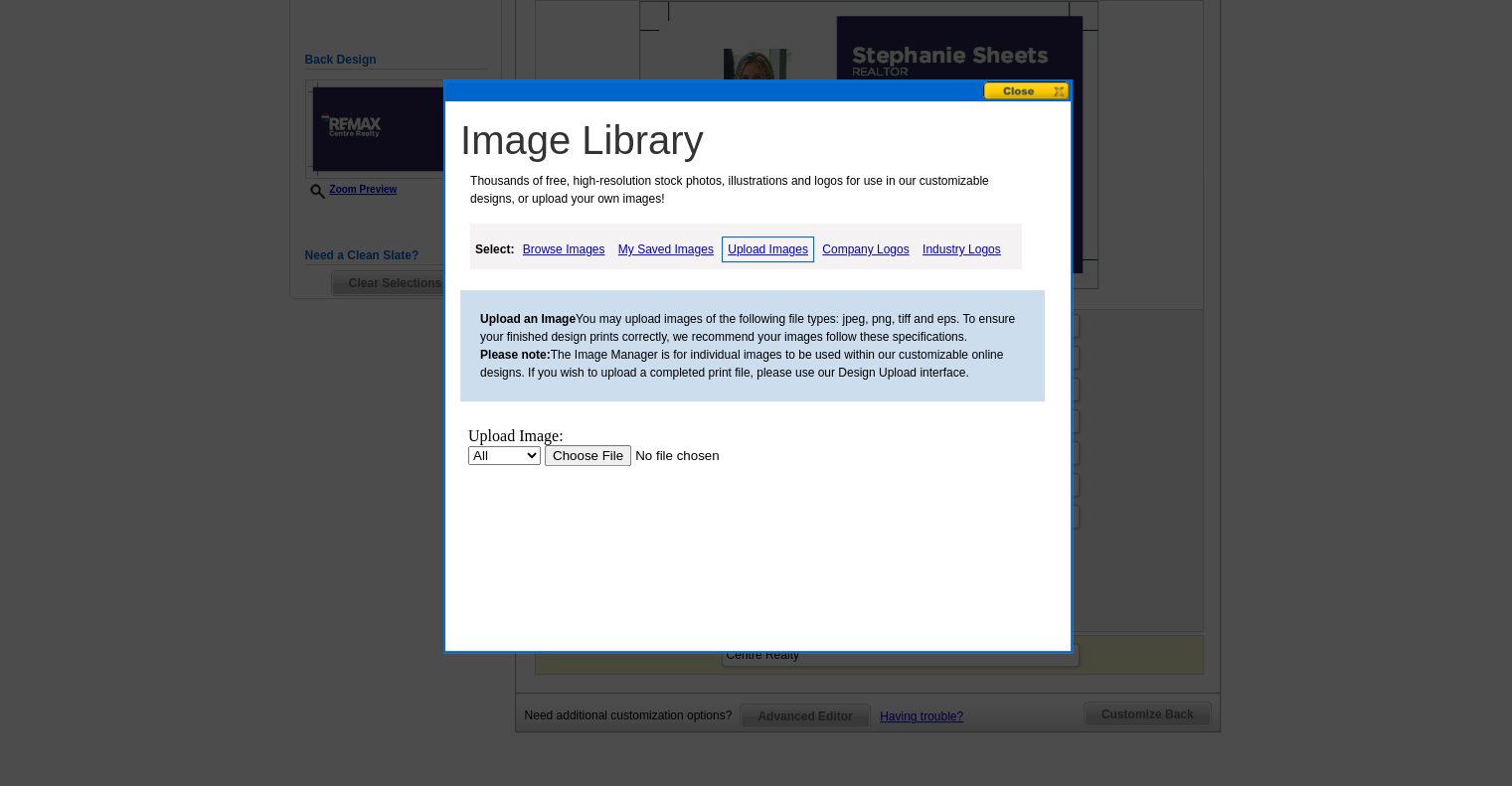 scroll, scrollTop: 0, scrollLeft: 0, axis: both 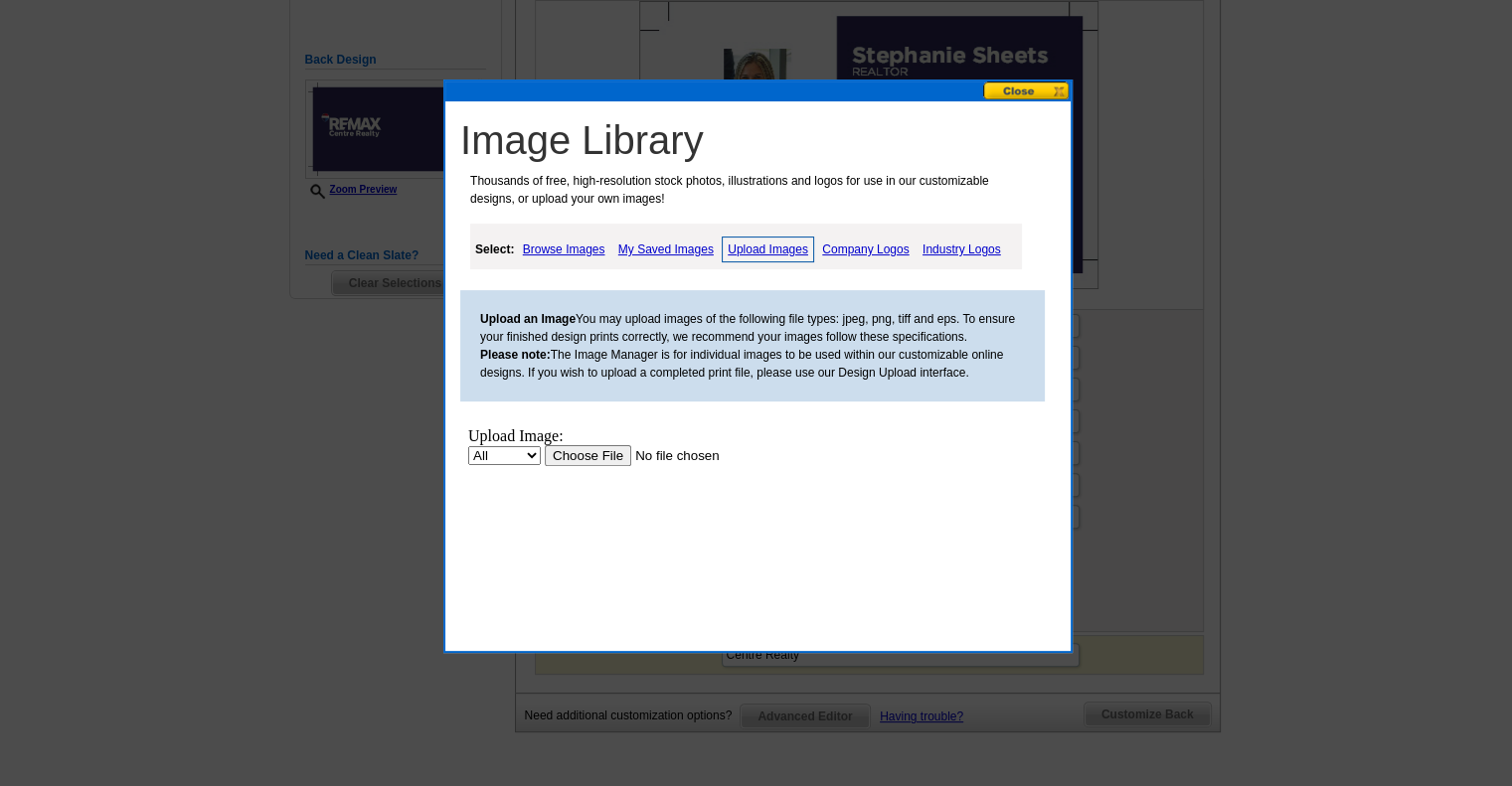 click at bounding box center [670, 455] 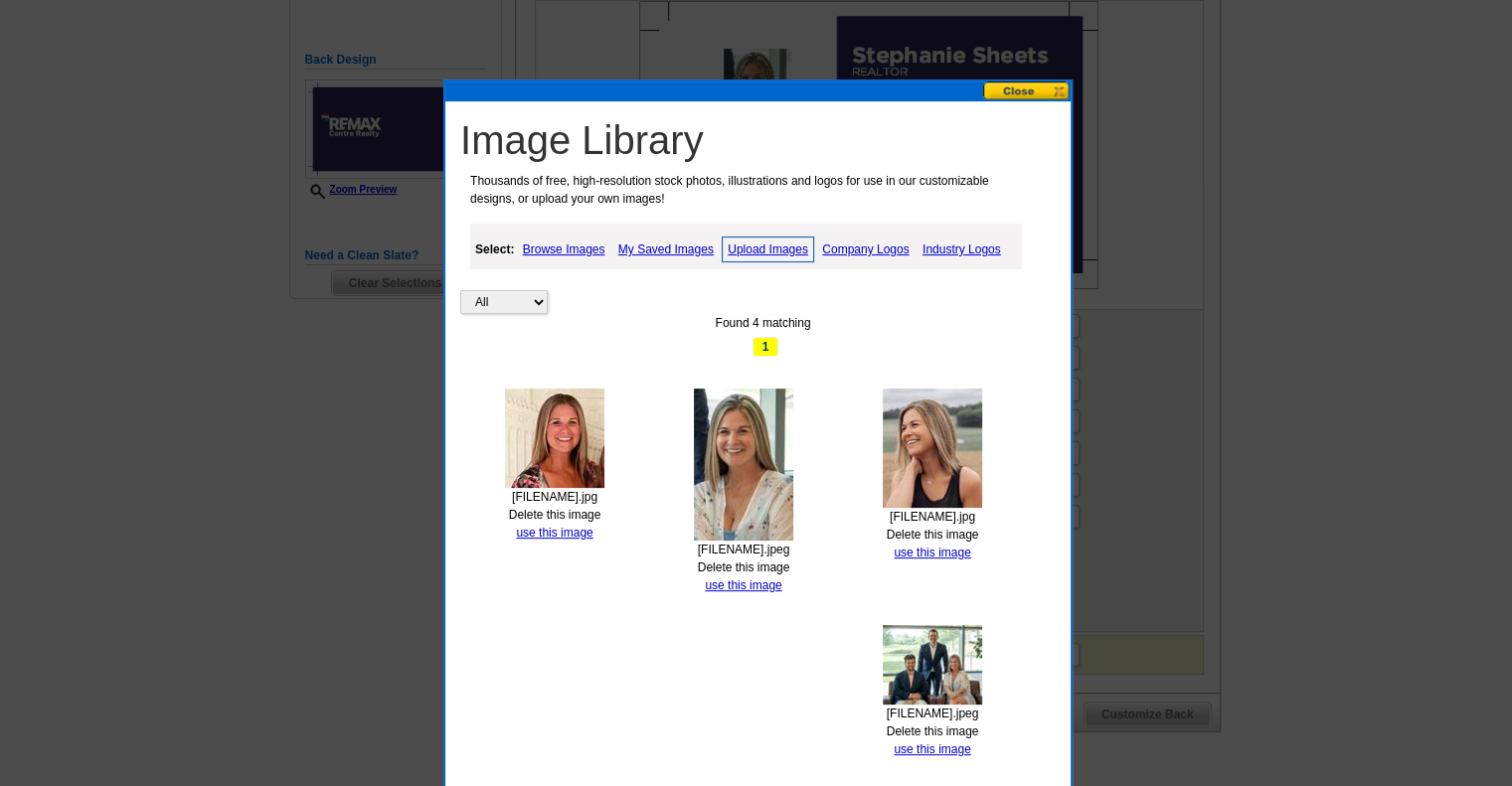 click at bounding box center (555, 438) 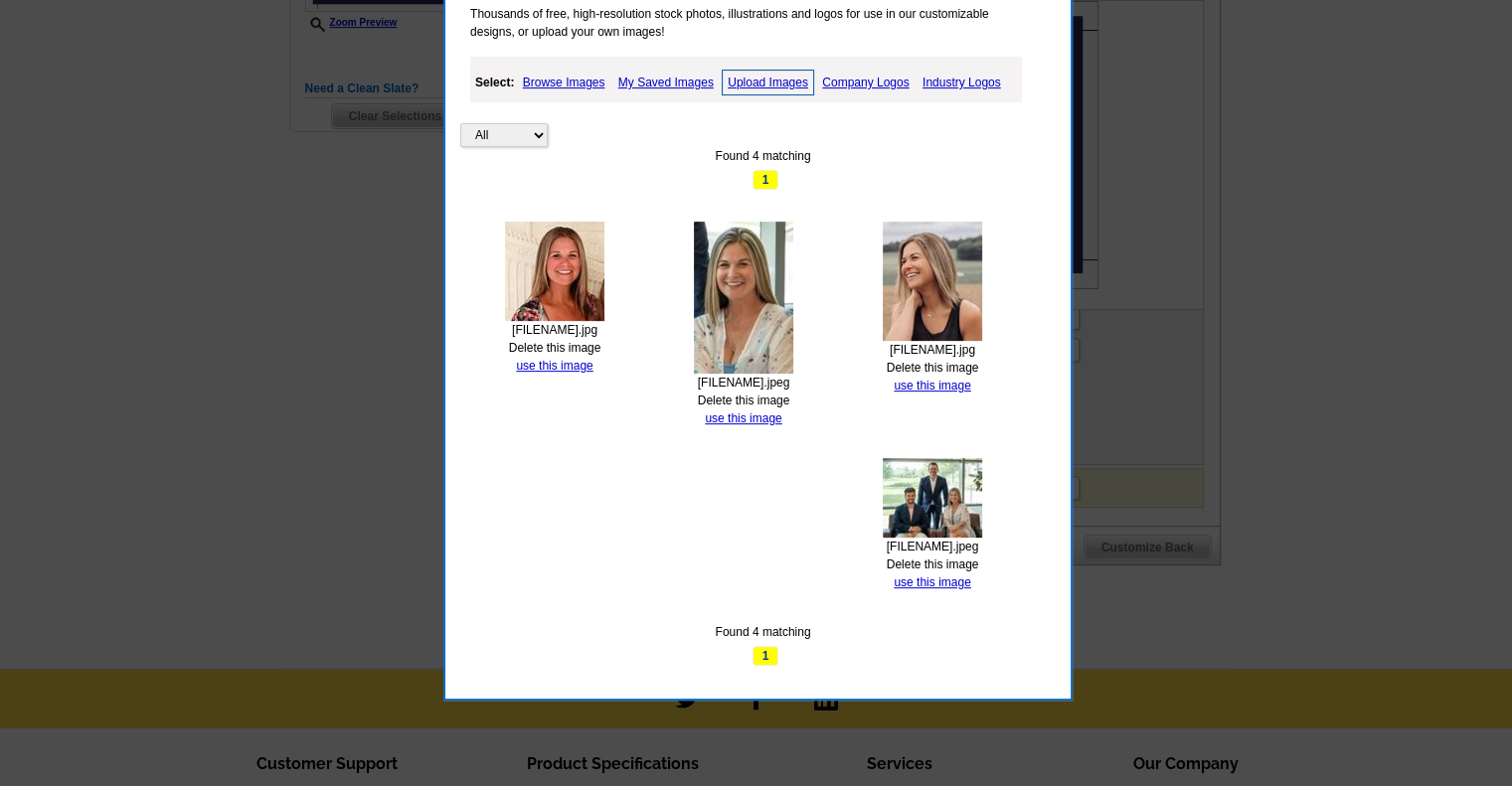 scroll, scrollTop: 497, scrollLeft: 0, axis: vertical 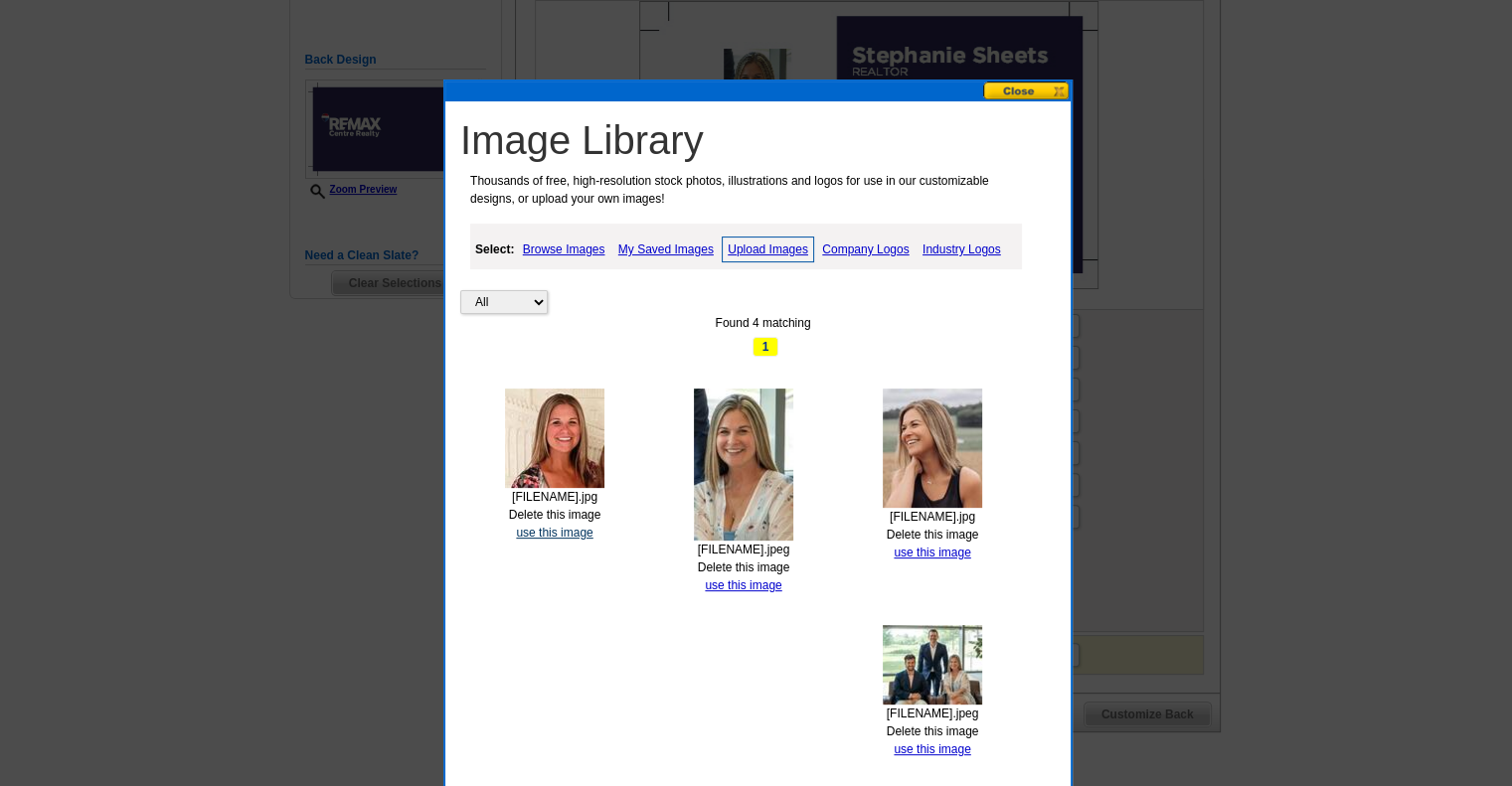click on "use this image" at bounding box center (554, 533) 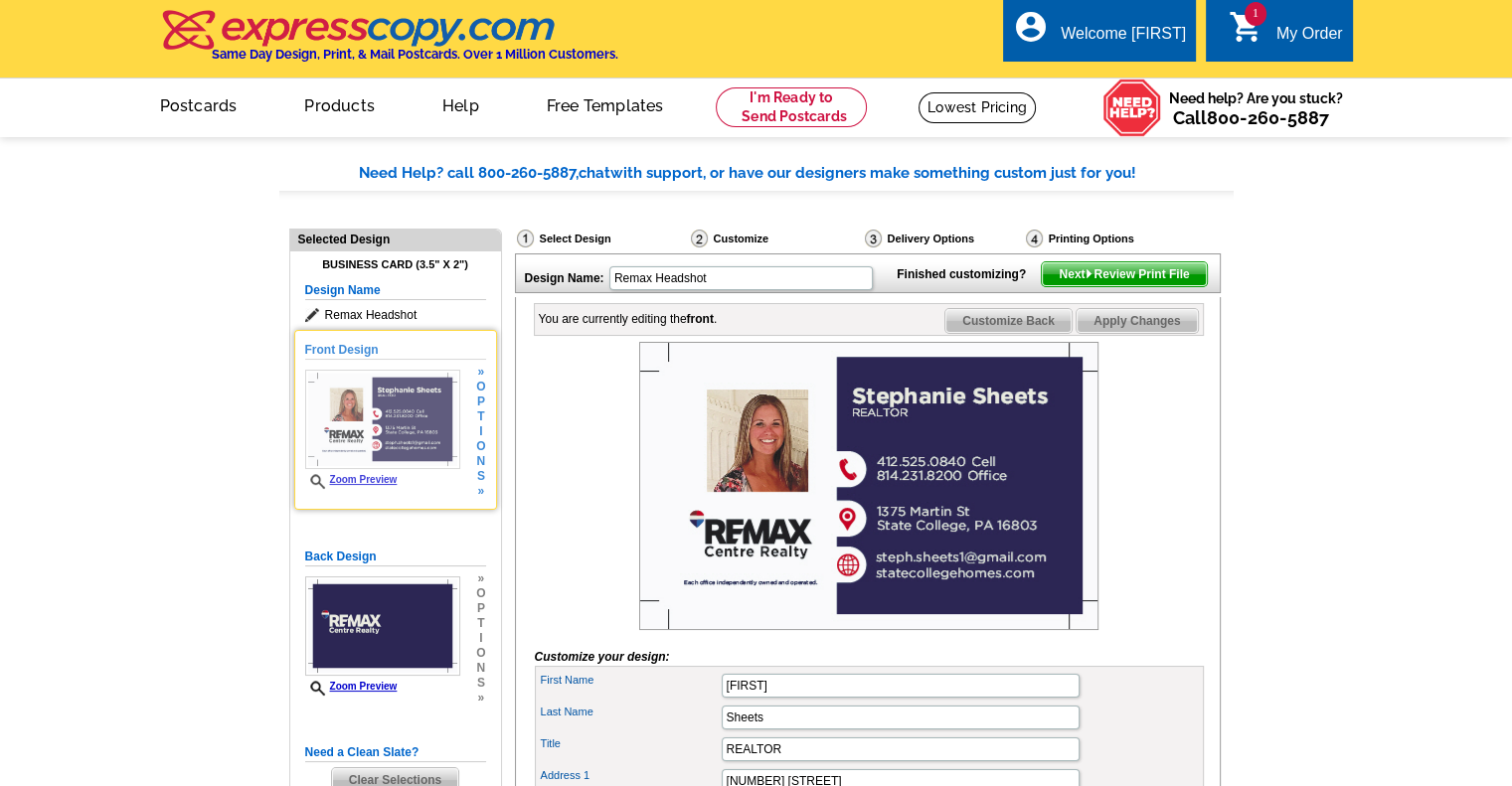 click on "Front Design
Zoom Preview
»
o
p
t
i
o
n
s
»" at bounding box center (396, 419) 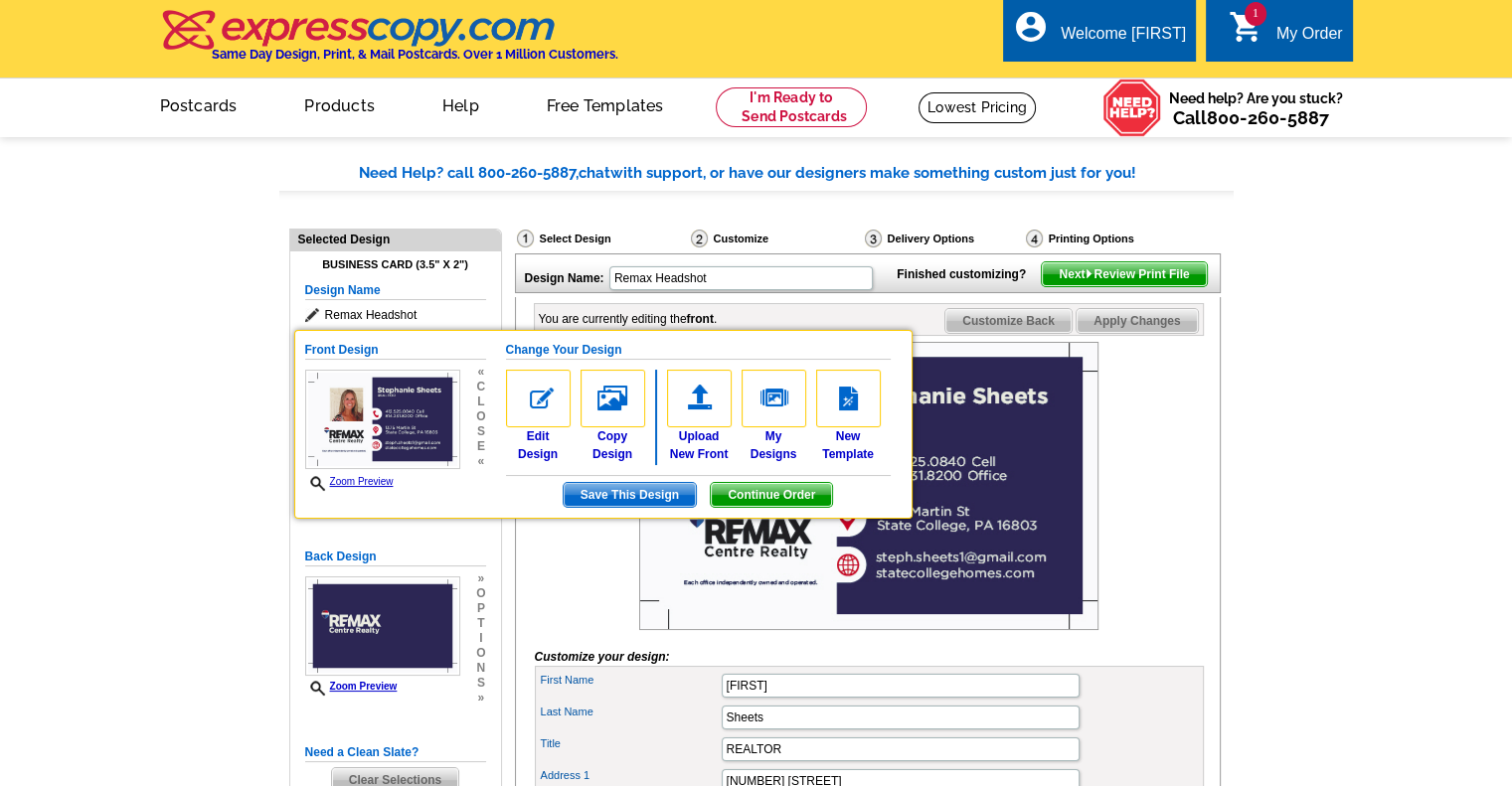 click at bounding box center (869, 486) 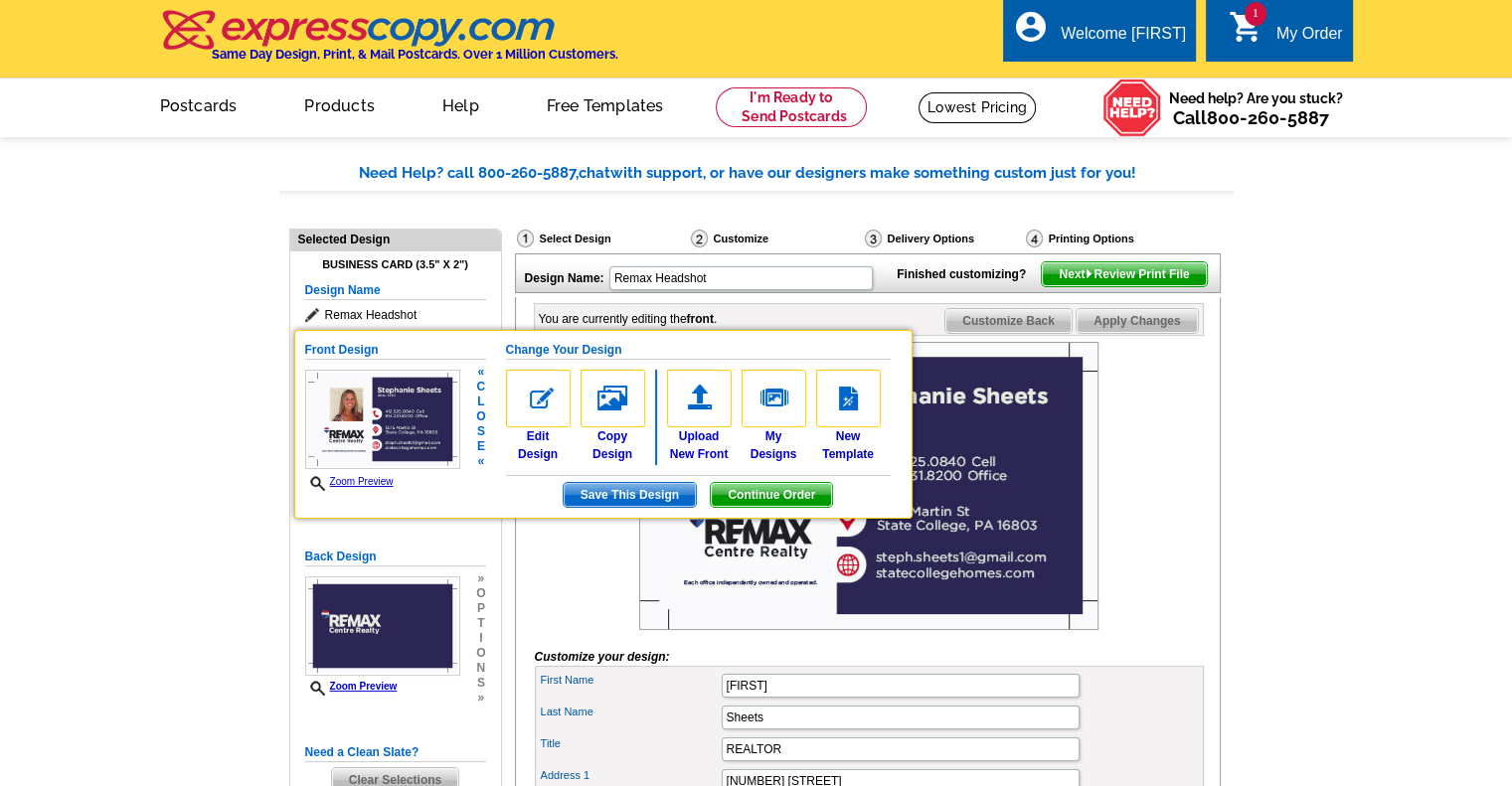 click on "Zoom Preview" at bounding box center (349, 481) 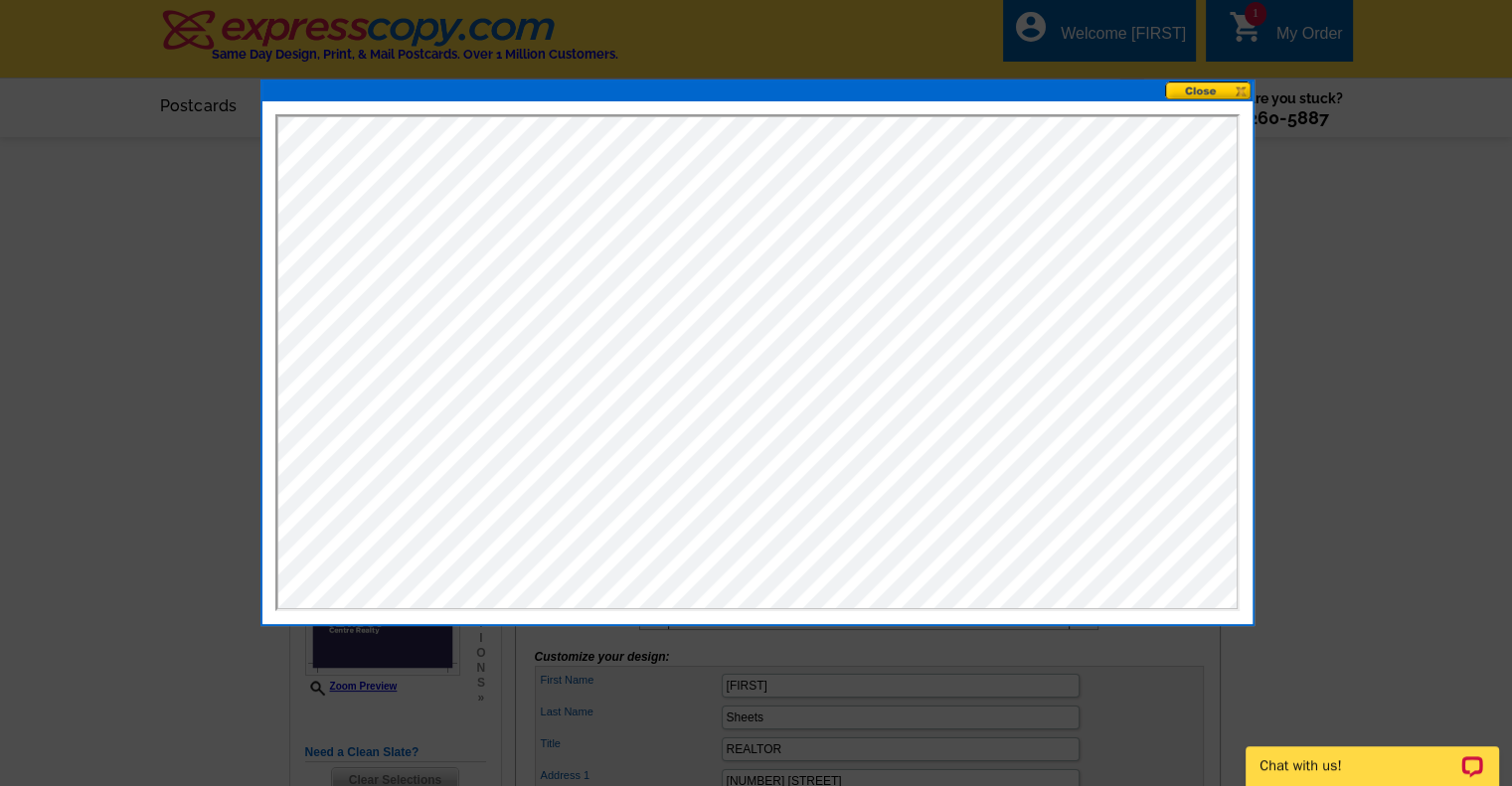 scroll, scrollTop: 0, scrollLeft: 0, axis: both 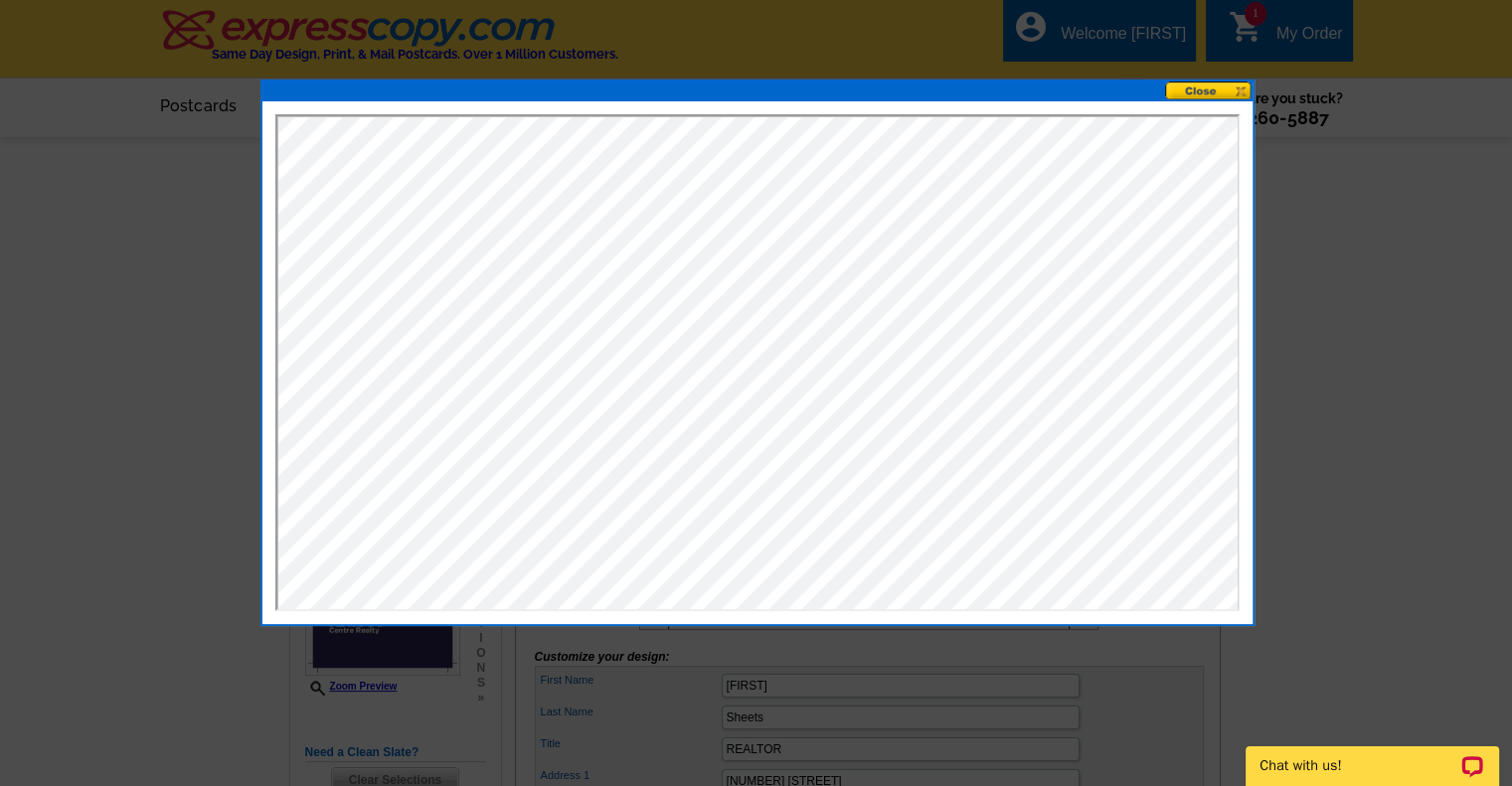 click at bounding box center [1209, 90] 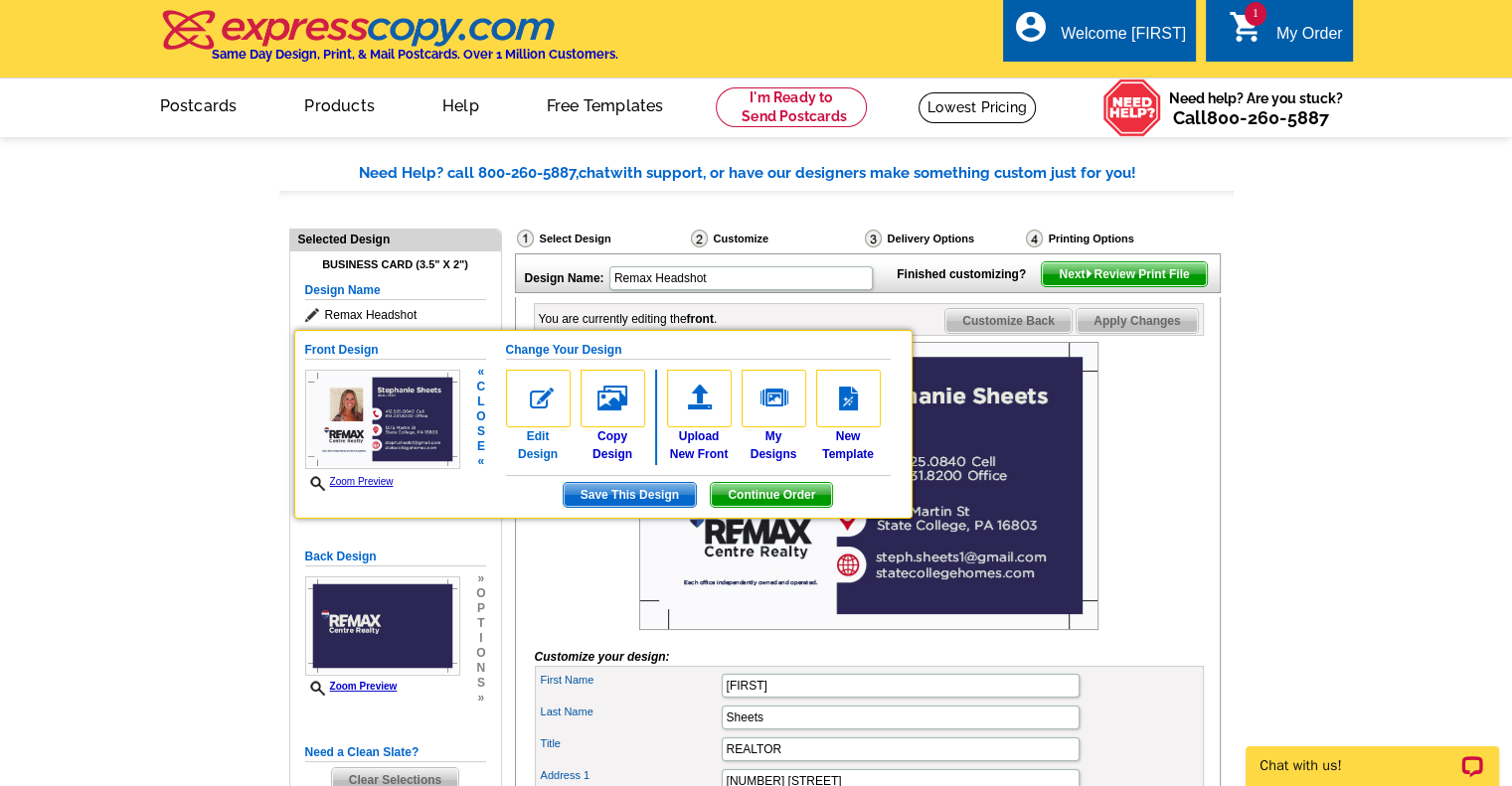 click at bounding box center (538, 398) 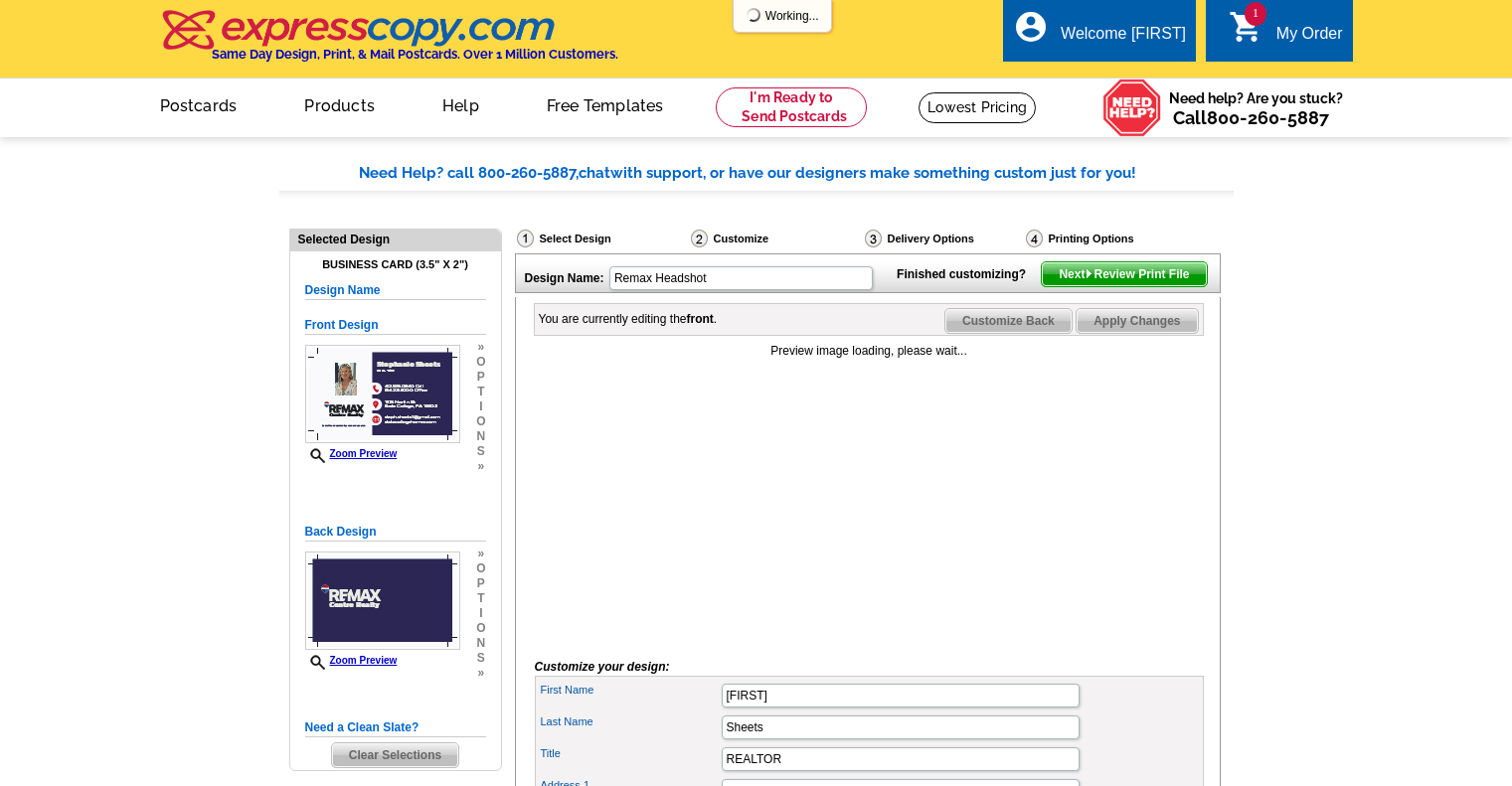 scroll, scrollTop: 0, scrollLeft: 0, axis: both 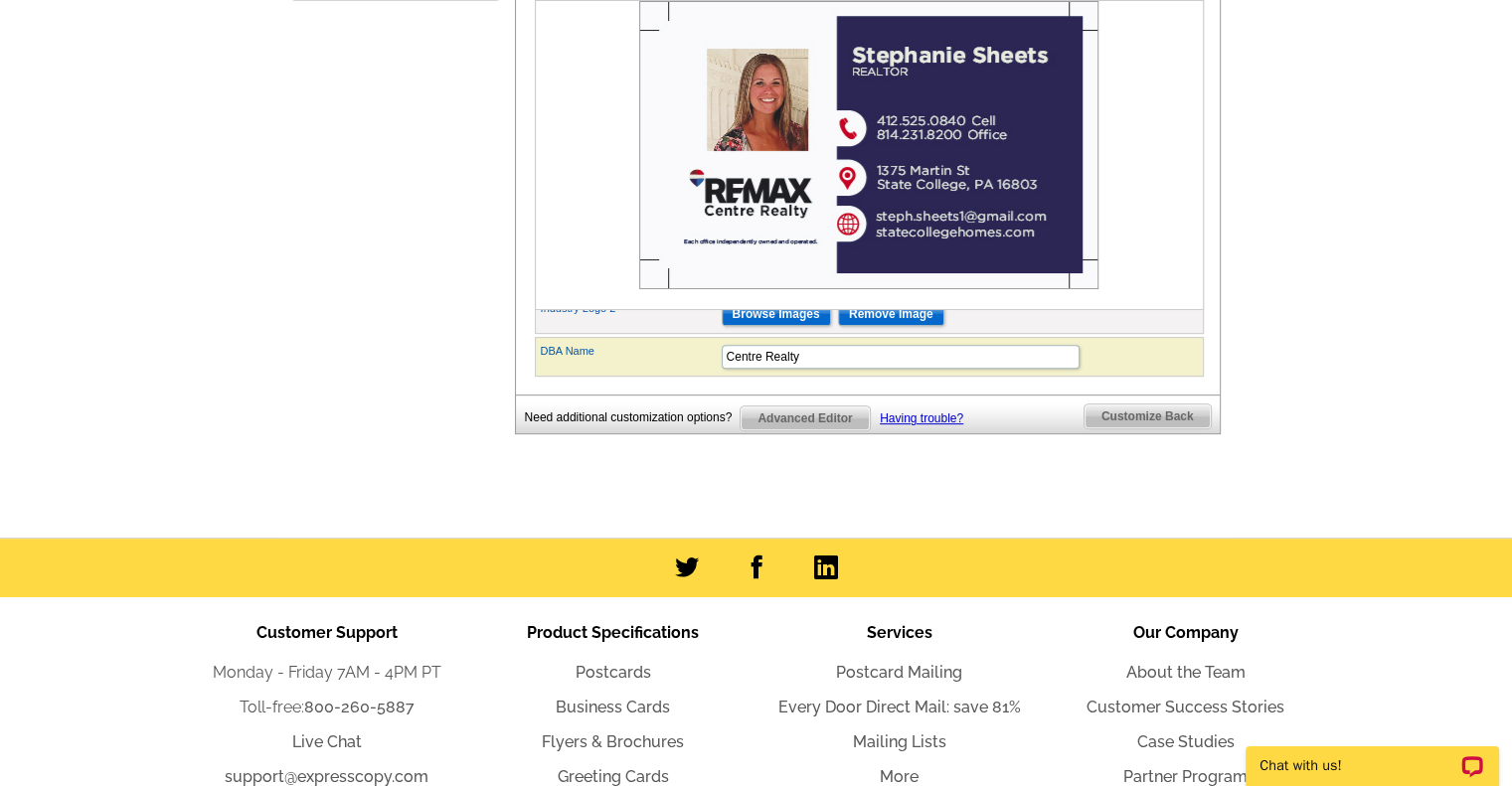 click on "Advanced Editor" at bounding box center (804, 418) 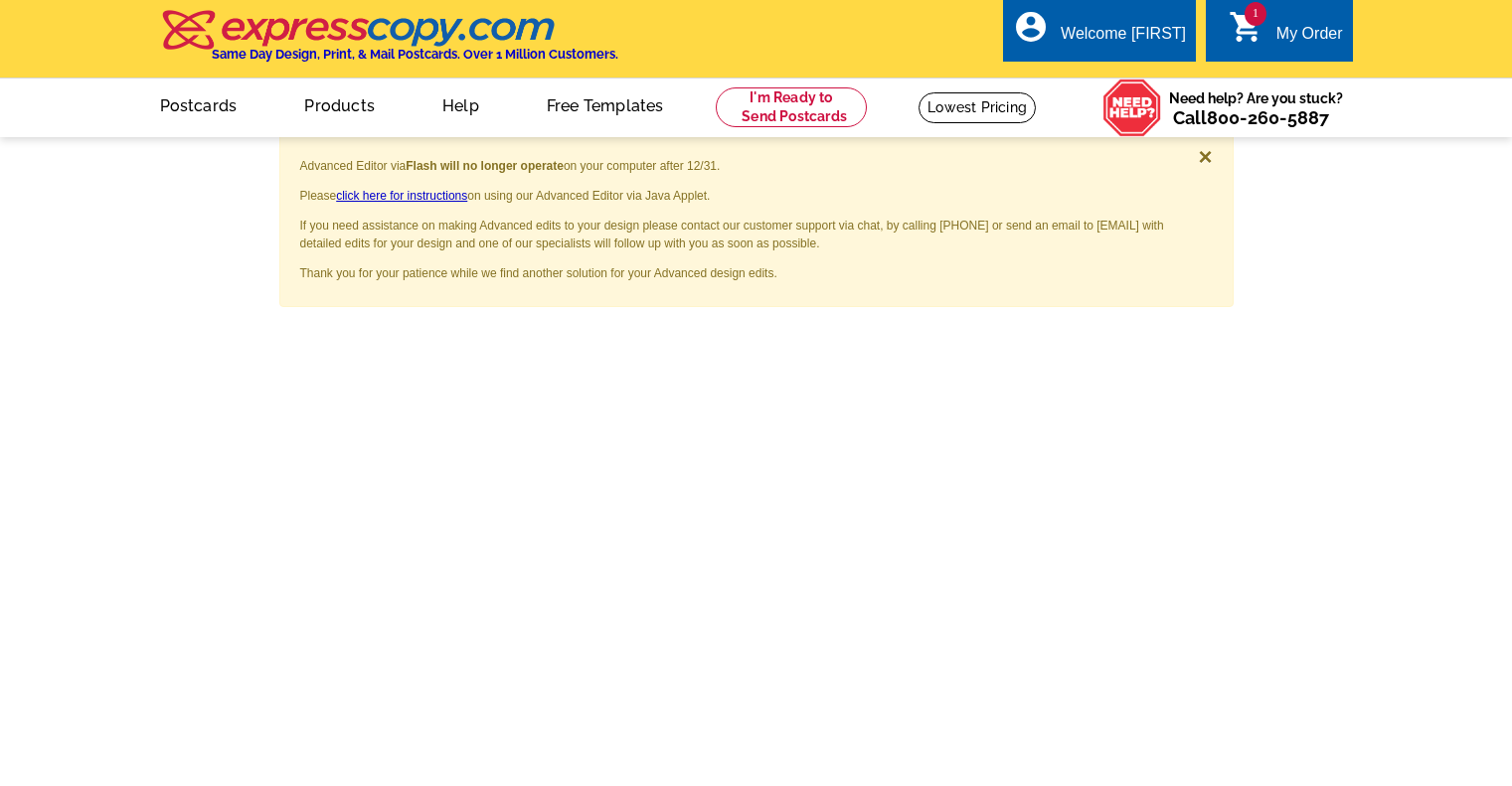 scroll, scrollTop: 0, scrollLeft: 0, axis: both 